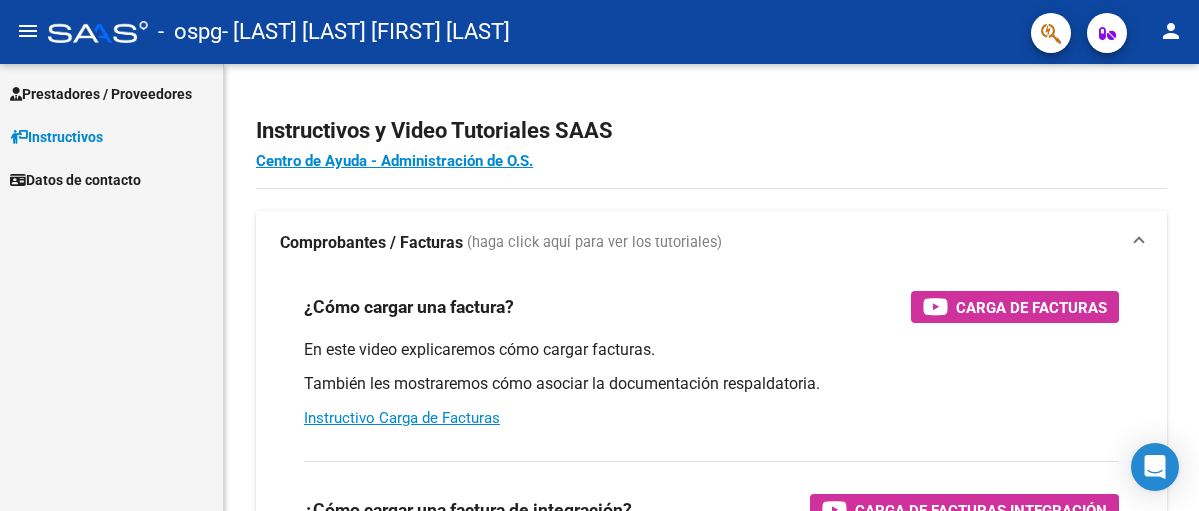scroll, scrollTop: 0, scrollLeft: 0, axis: both 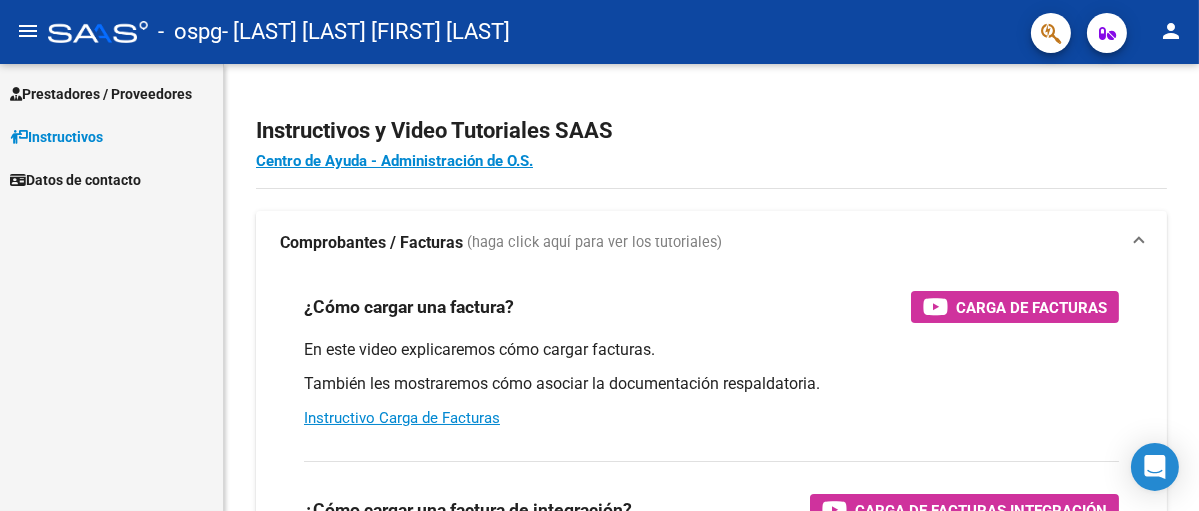 click on "Prestadores / Proveedores" at bounding box center [101, 94] 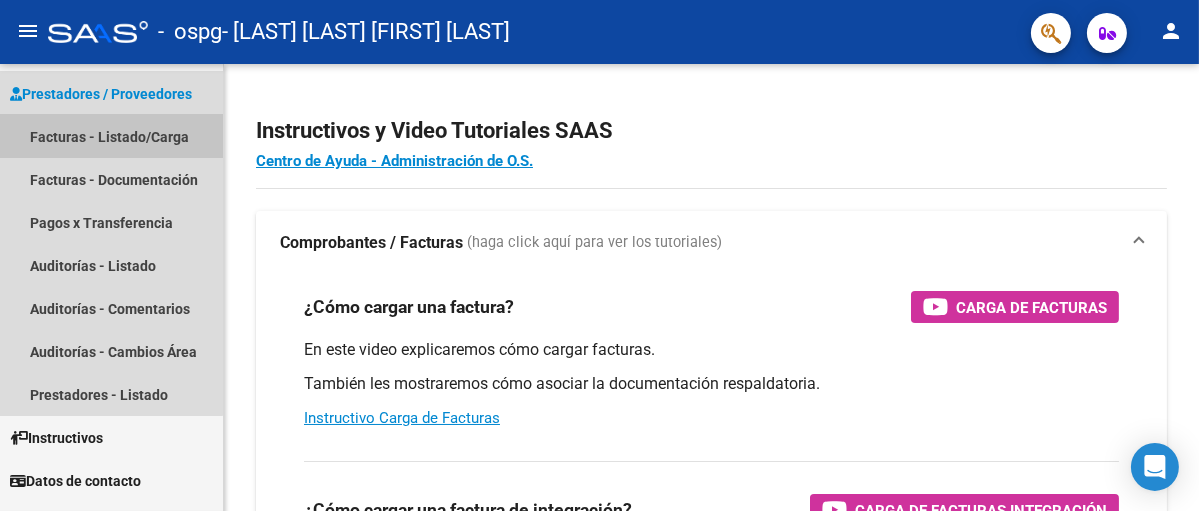 click on "Facturas - Listado/Carga" at bounding box center (111, 136) 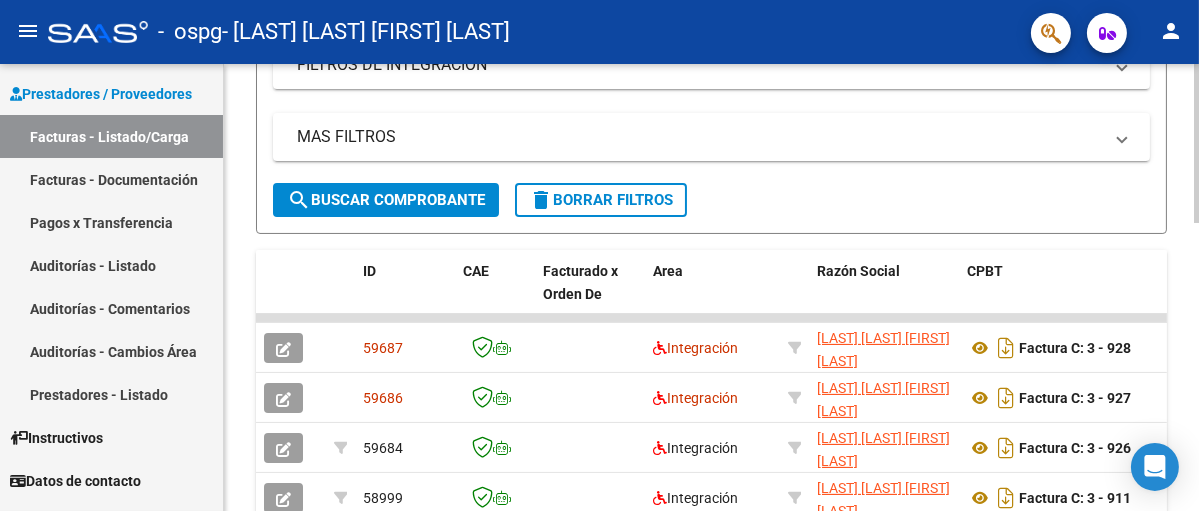 scroll, scrollTop: 500, scrollLeft: 0, axis: vertical 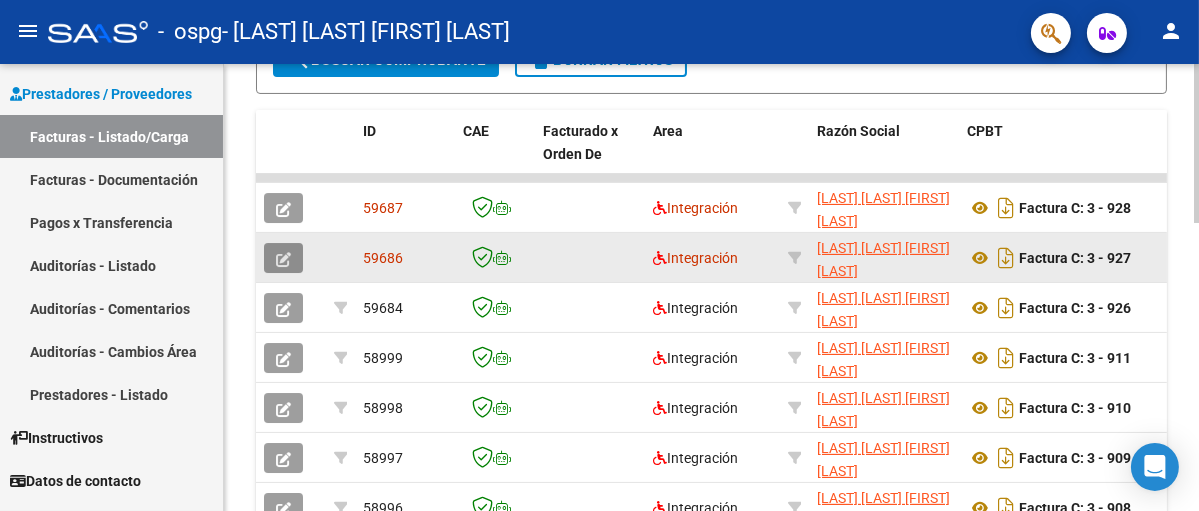 click 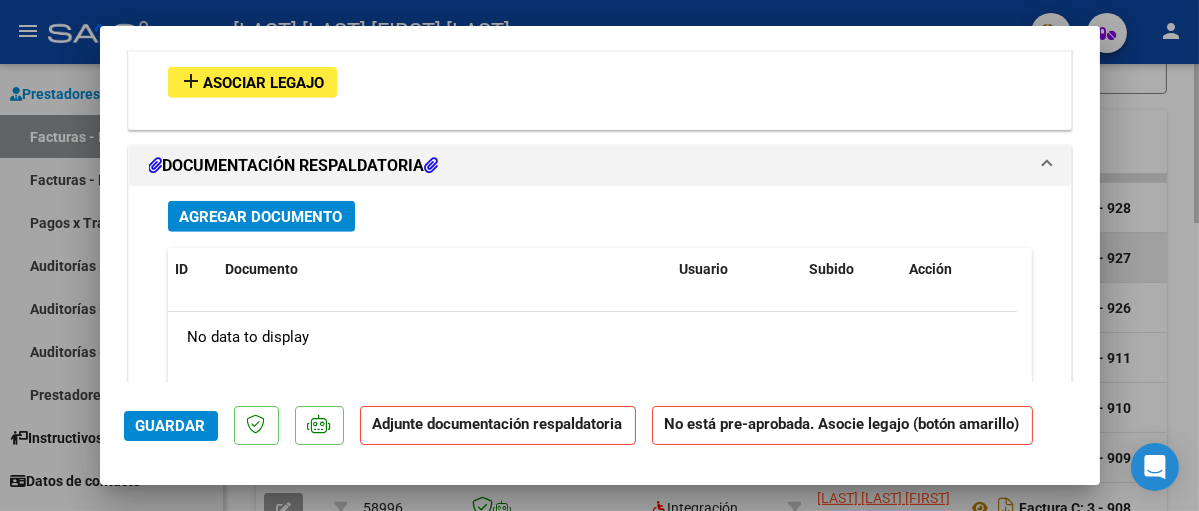 scroll, scrollTop: 2100, scrollLeft: 0, axis: vertical 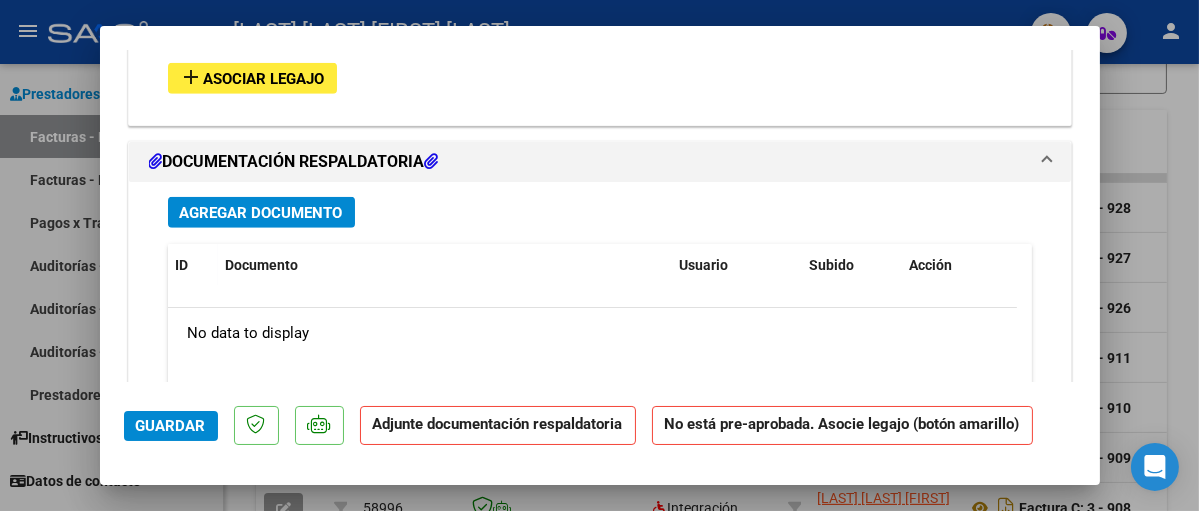 click on "Agregar Documento" at bounding box center [261, 213] 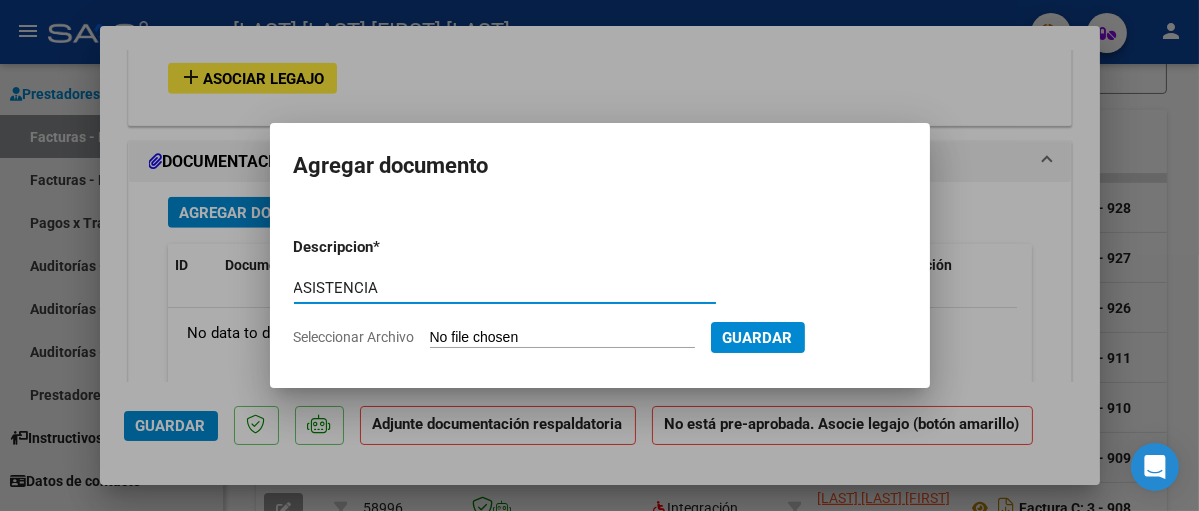 type on "ASISTENCIA" 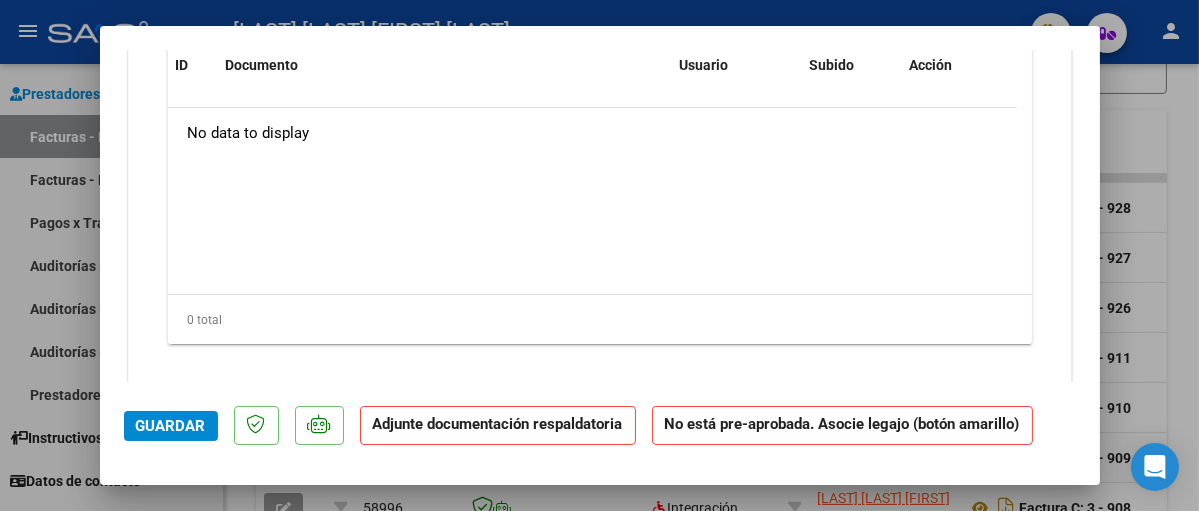 scroll, scrollTop: 2000, scrollLeft: 0, axis: vertical 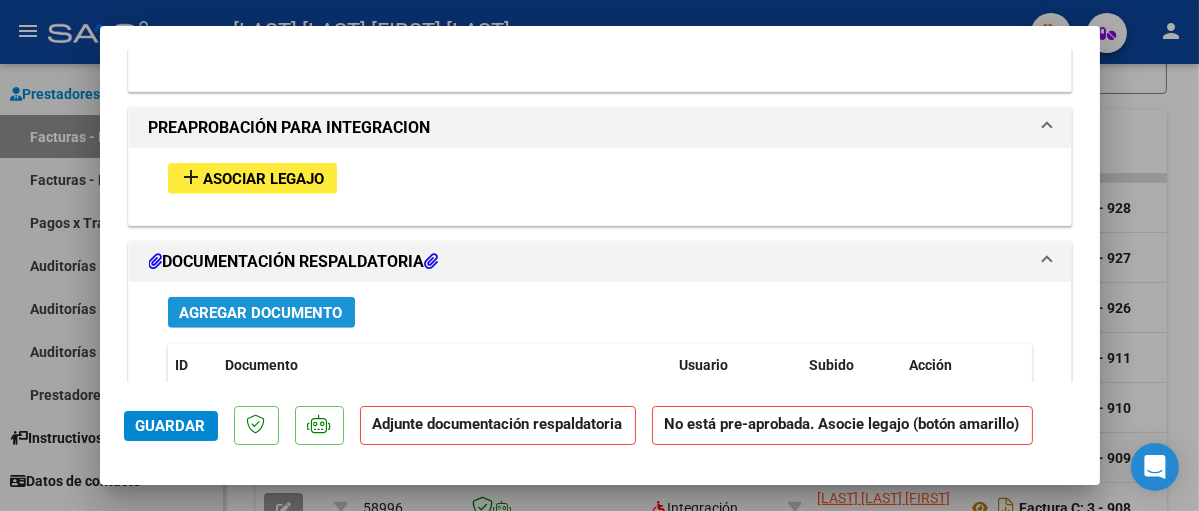 click on "Agregar Documento" at bounding box center [261, 313] 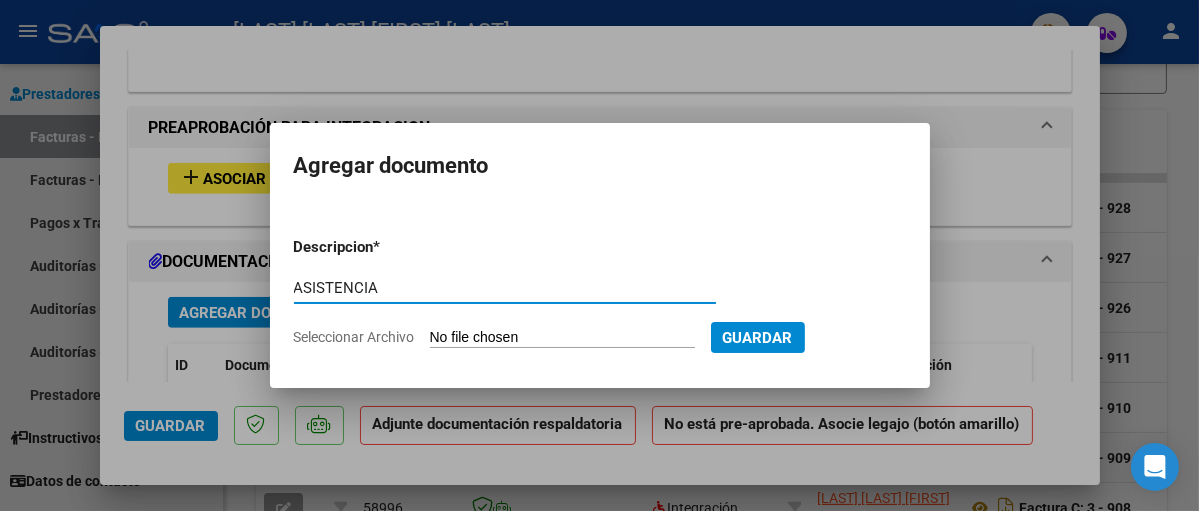 type on "ASISTENCIA" 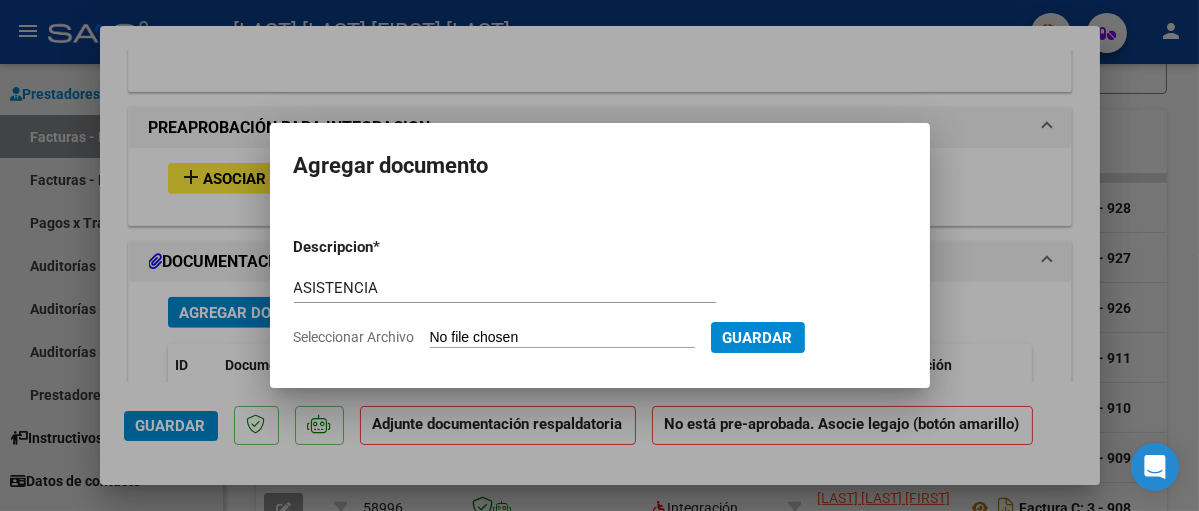type on "C:\fakepath\Asist Ponce 7-25.pdf" 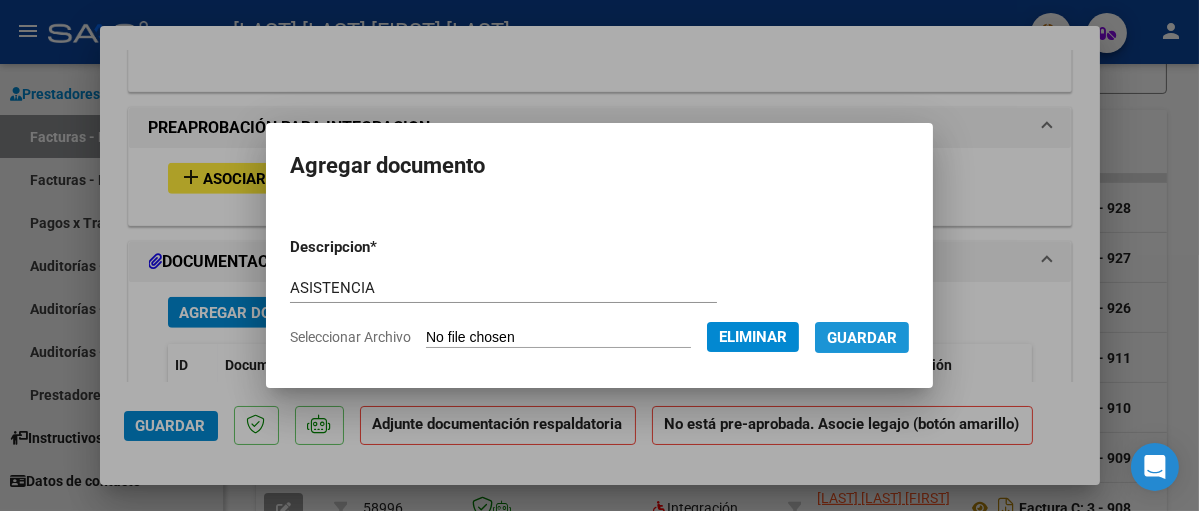 click on "Guardar" at bounding box center [862, 338] 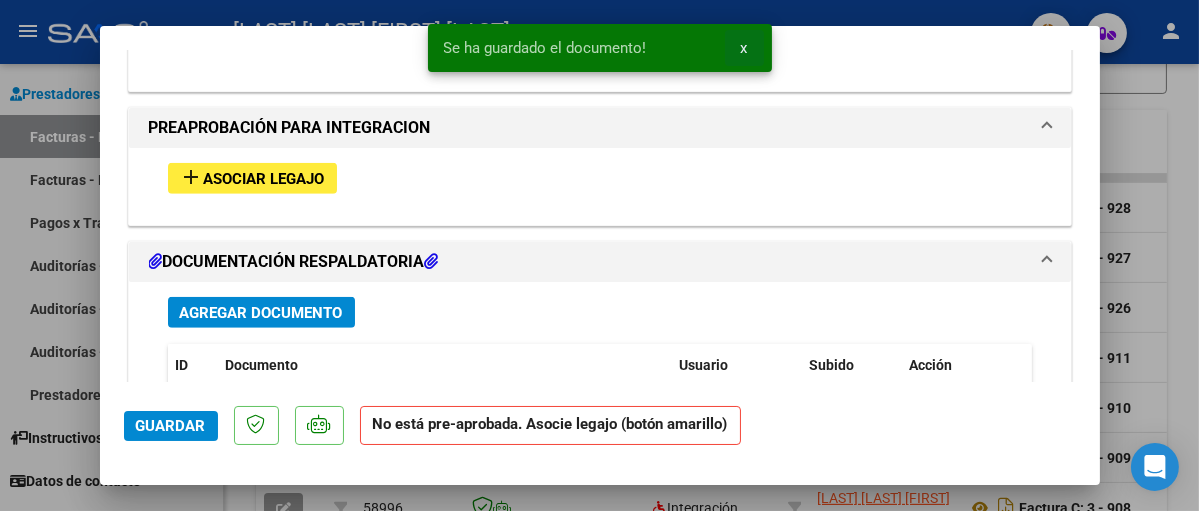 click on "x" at bounding box center [744, 48] 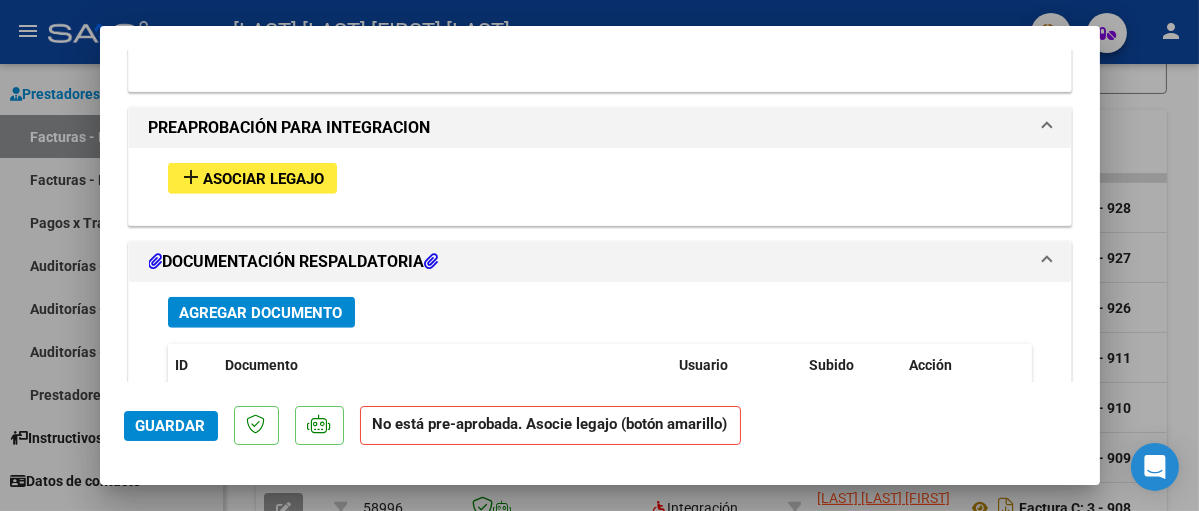 click on "Guardar" 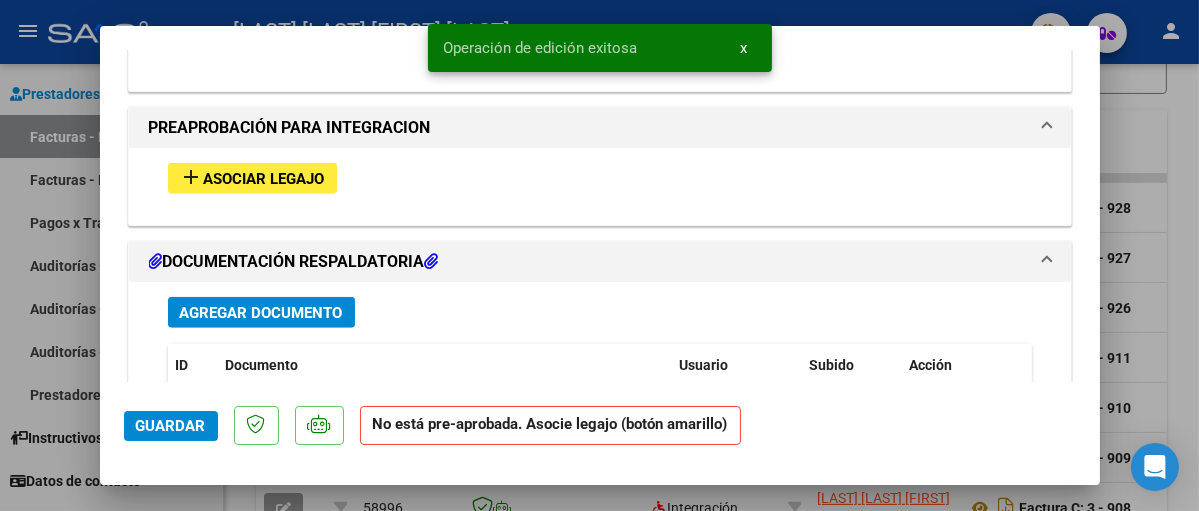 click on "x" at bounding box center [744, 48] 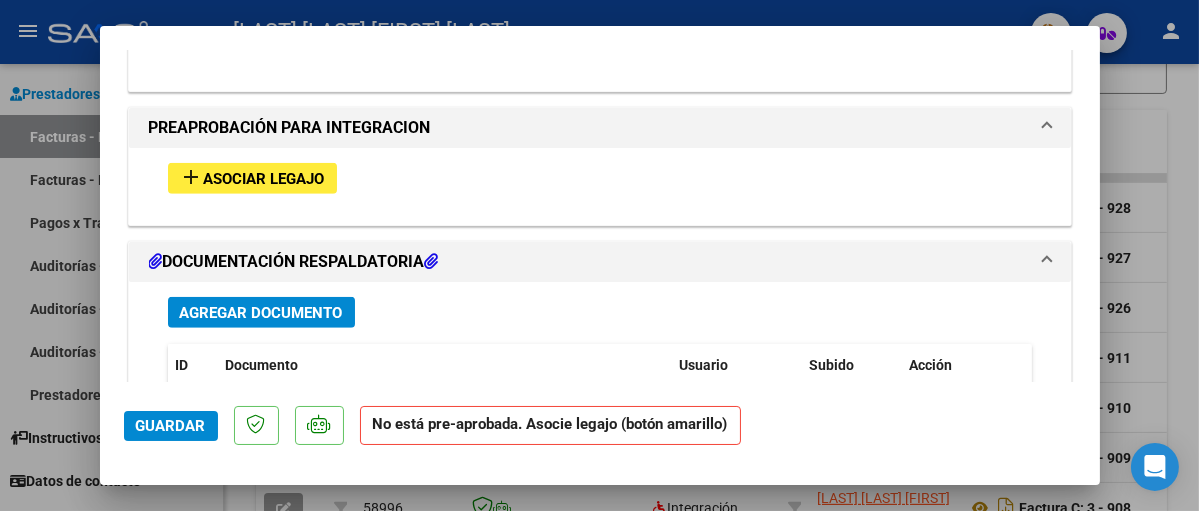 click at bounding box center (599, 255) 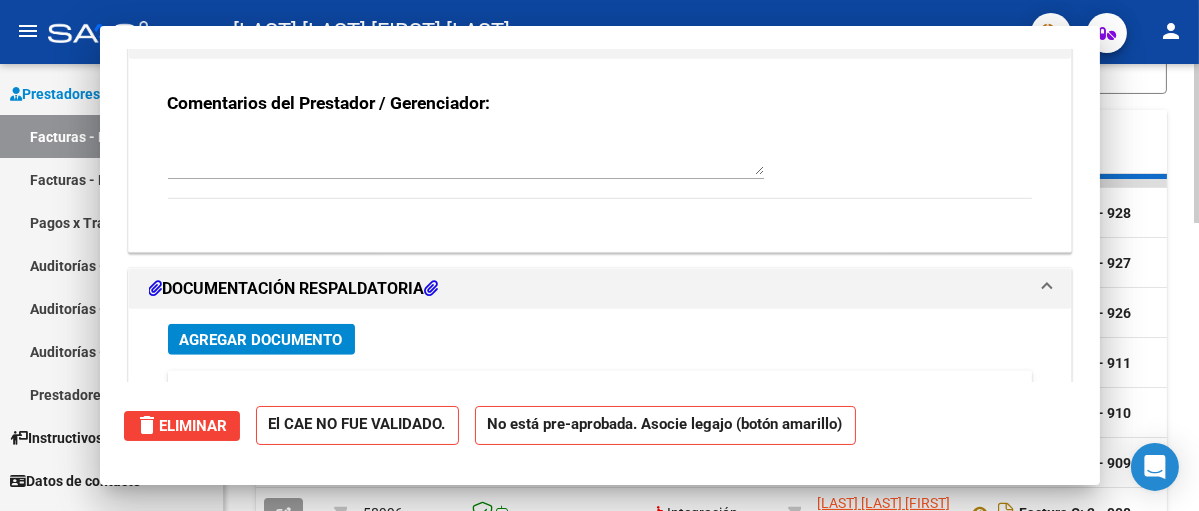 scroll, scrollTop: 0, scrollLeft: 0, axis: both 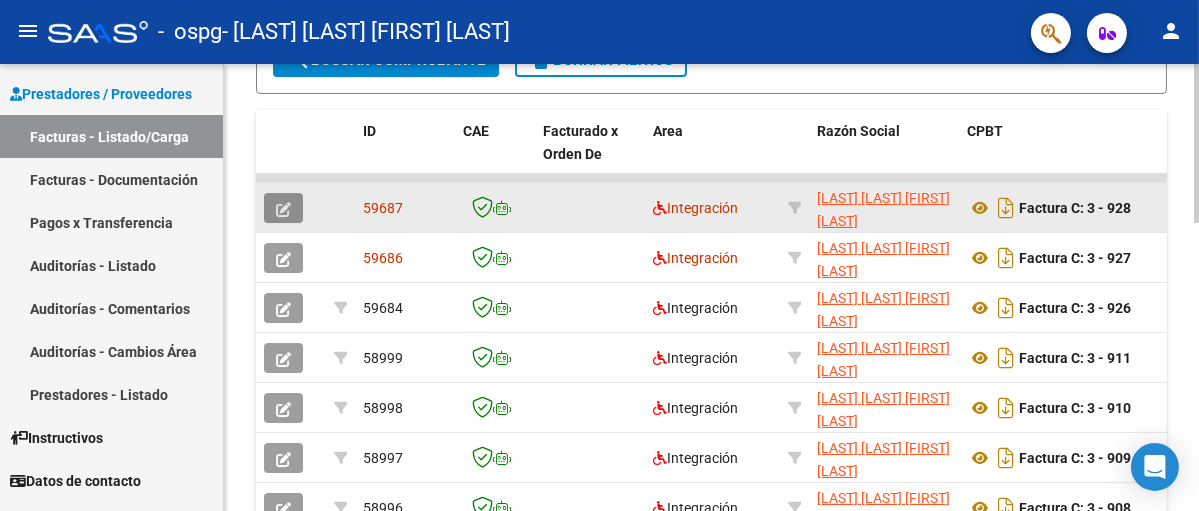 click 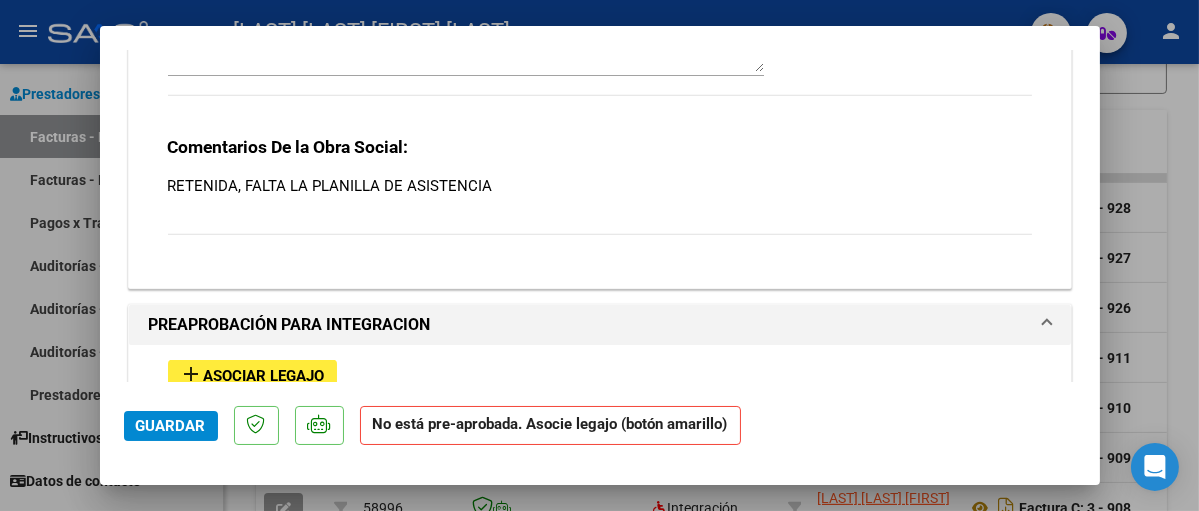 scroll, scrollTop: 2000, scrollLeft: 0, axis: vertical 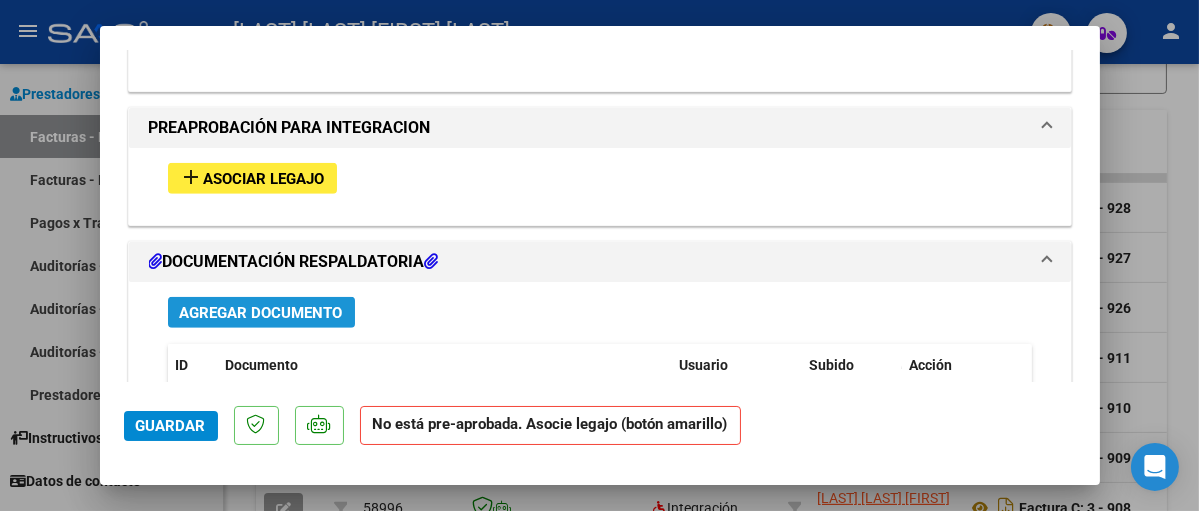 click on "Agregar Documento" at bounding box center [261, 313] 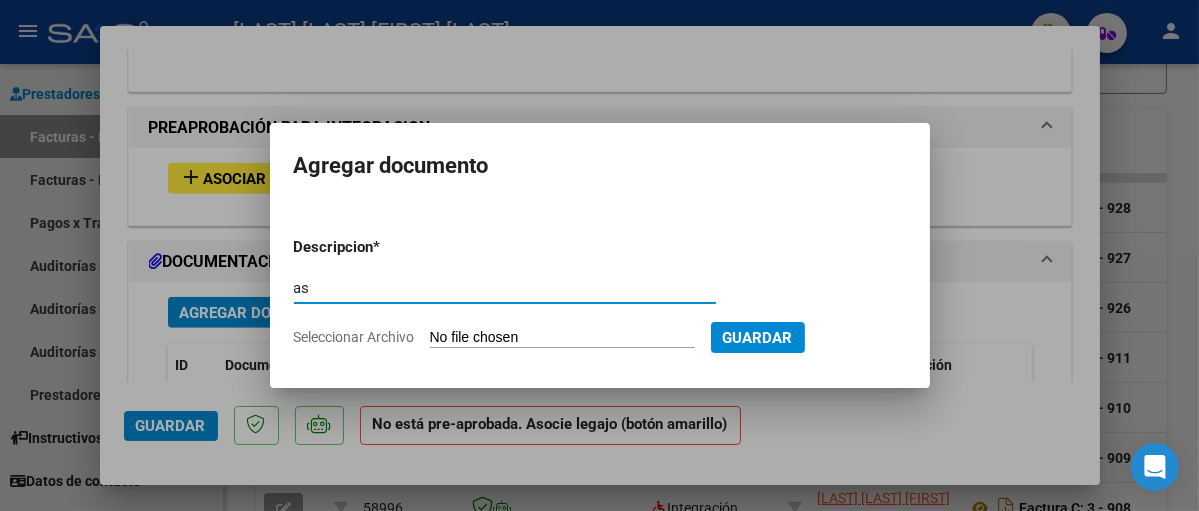 type on "a" 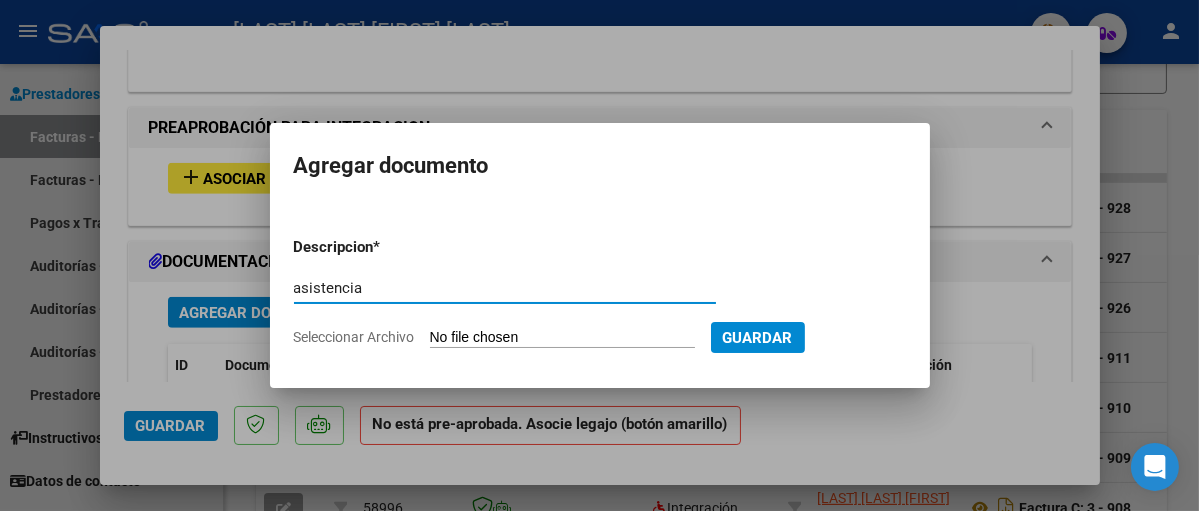 type on "asistencia" 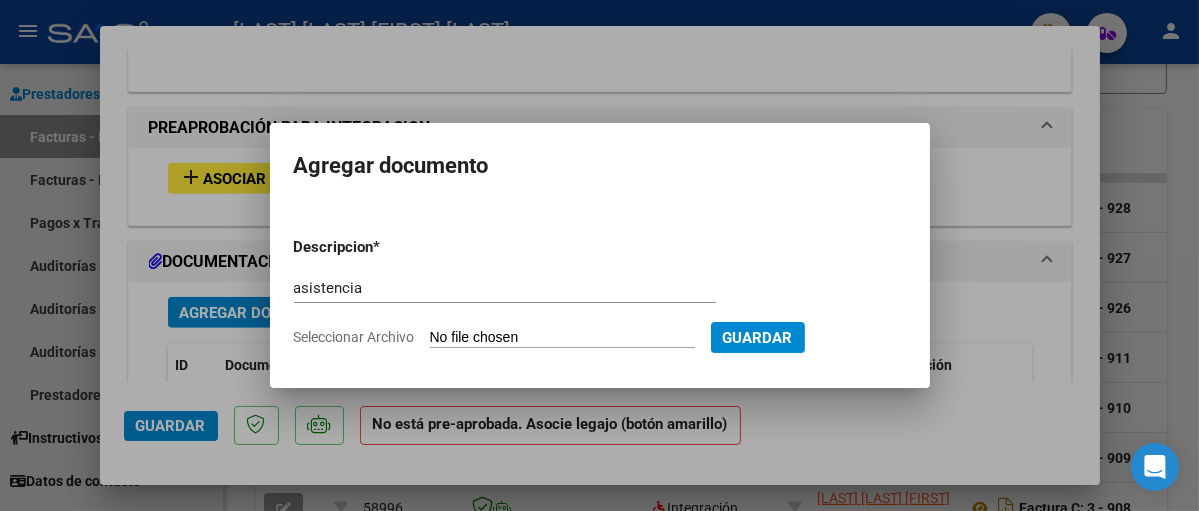 click on "Seleccionar Archivo" 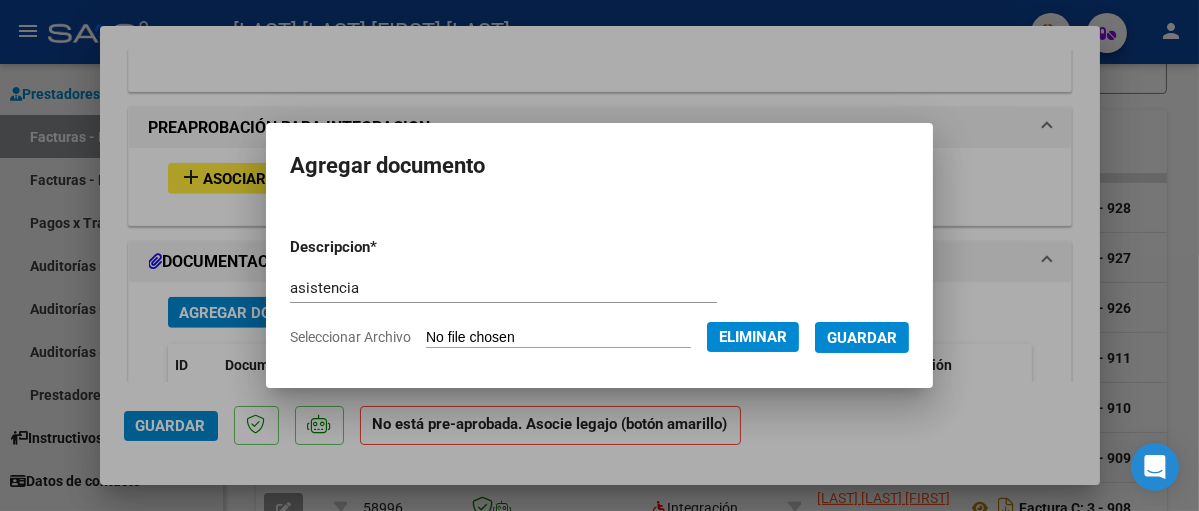 click on "Guardar" at bounding box center [862, 338] 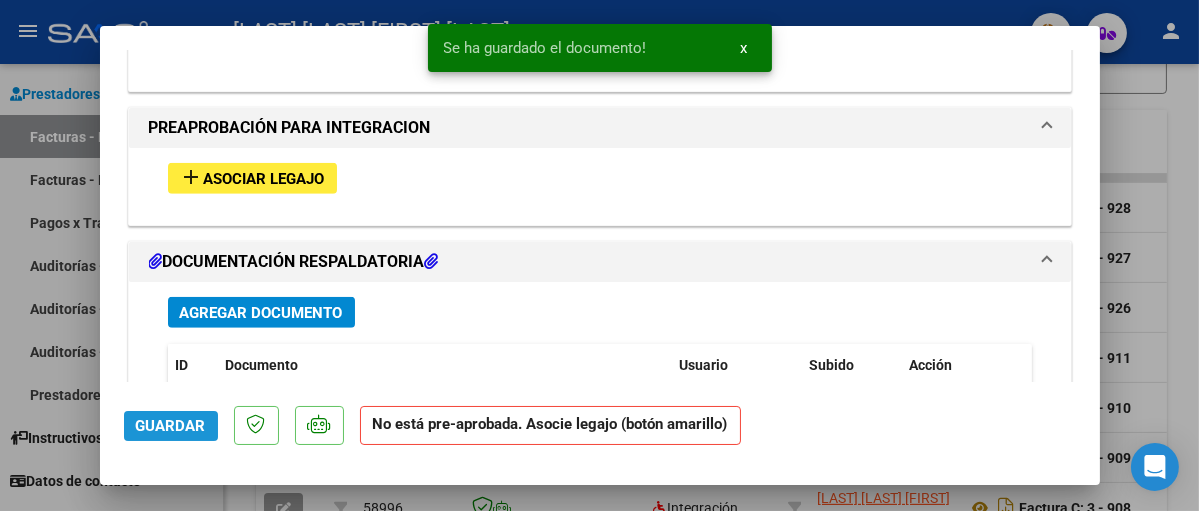 click on "Guardar" 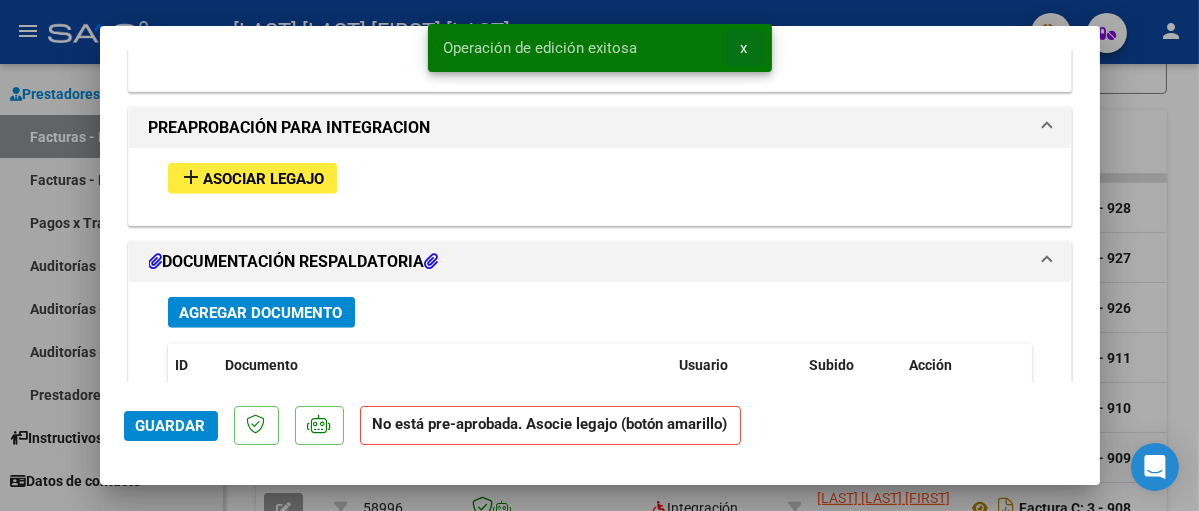 click on "x" at bounding box center (744, 48) 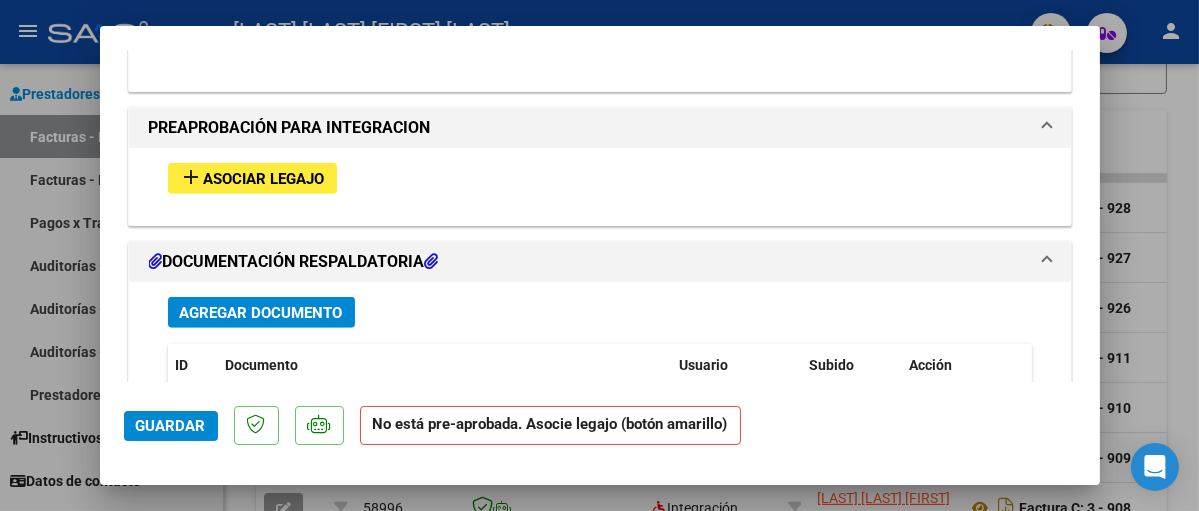 click at bounding box center [599, 255] 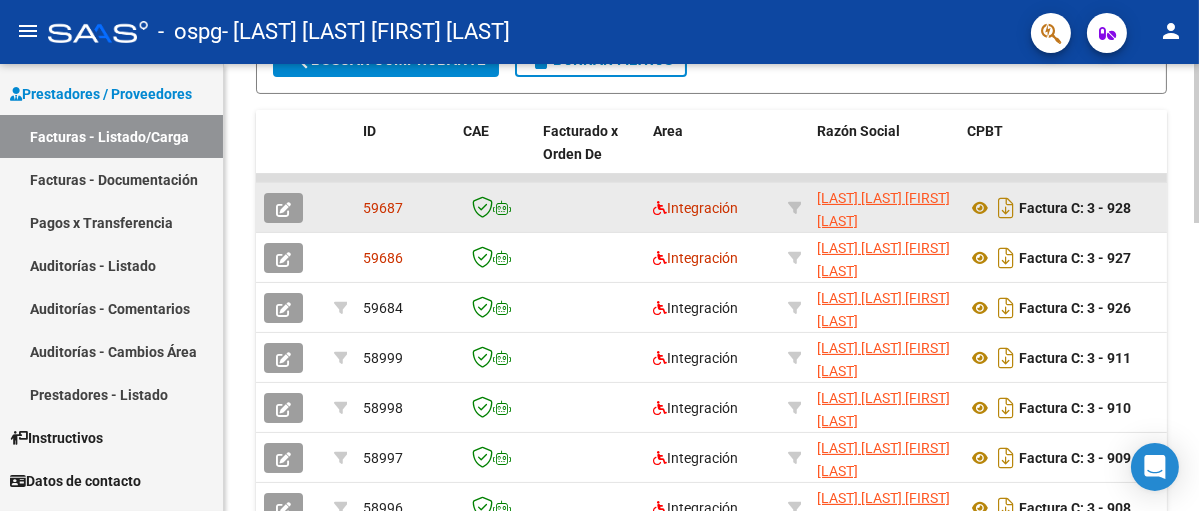 click 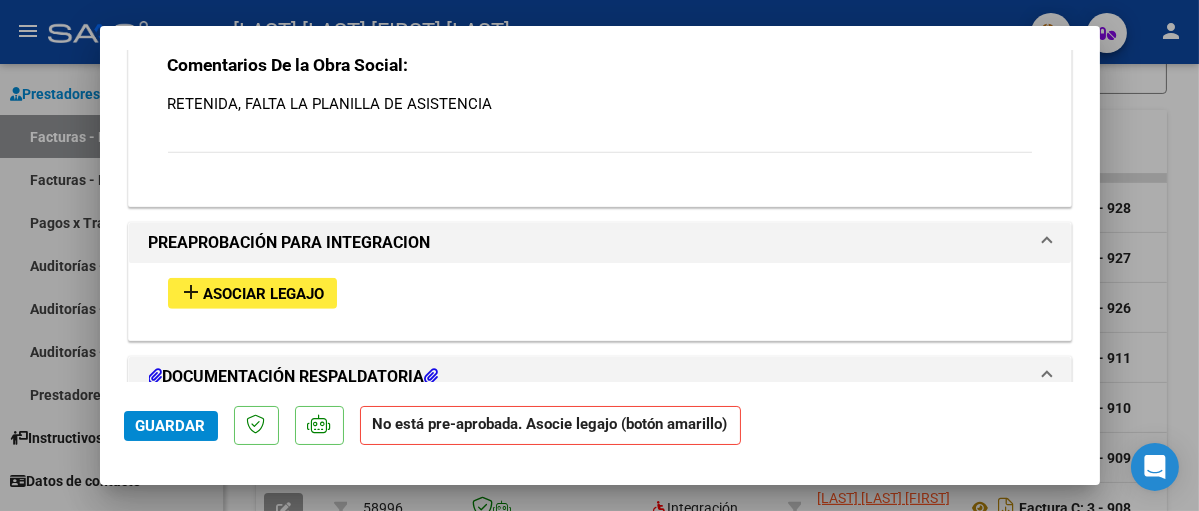 scroll, scrollTop: 2200, scrollLeft: 0, axis: vertical 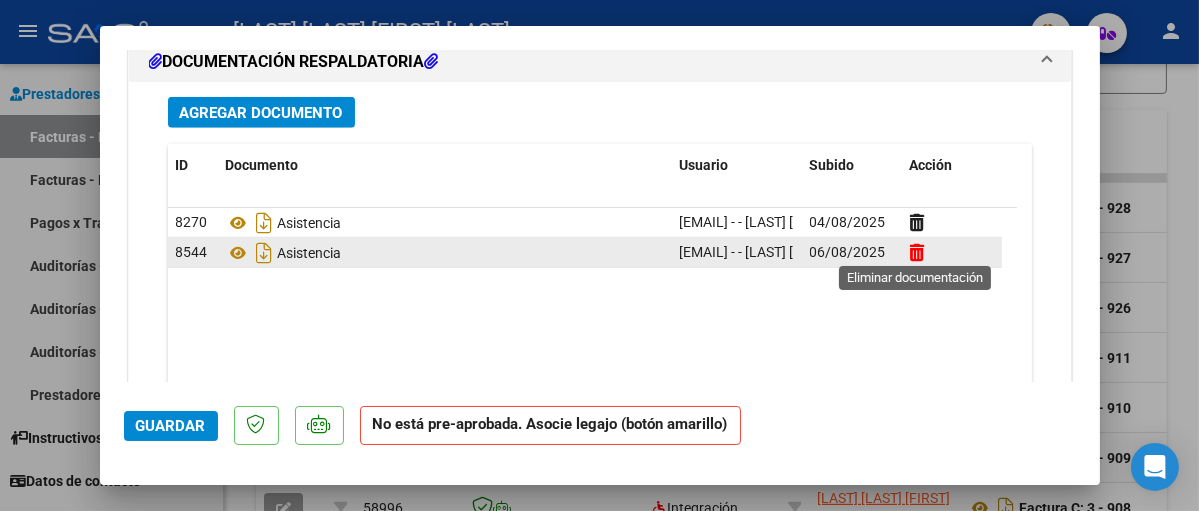 click 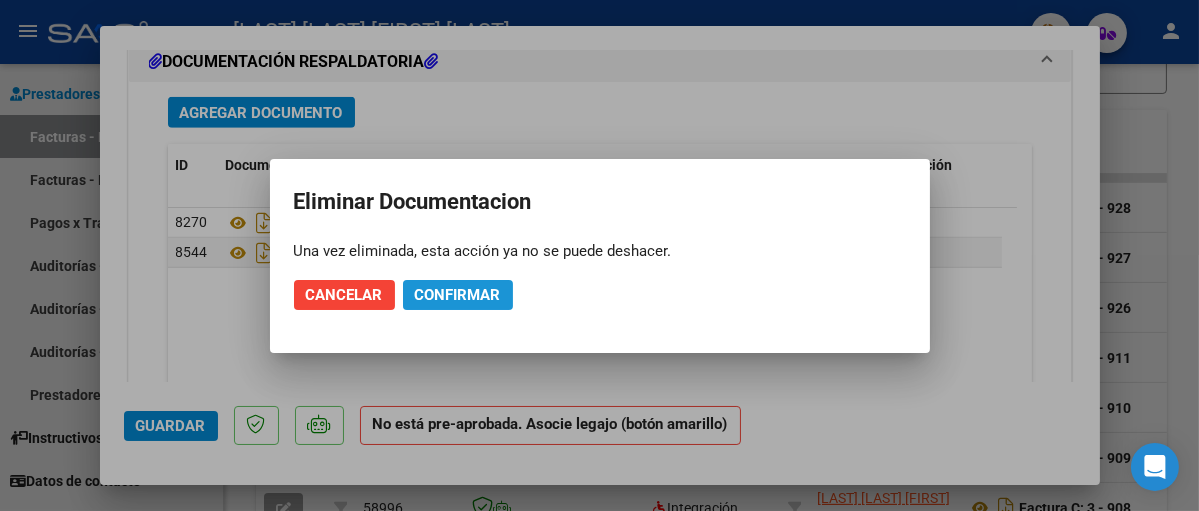 click on "Confirmar" 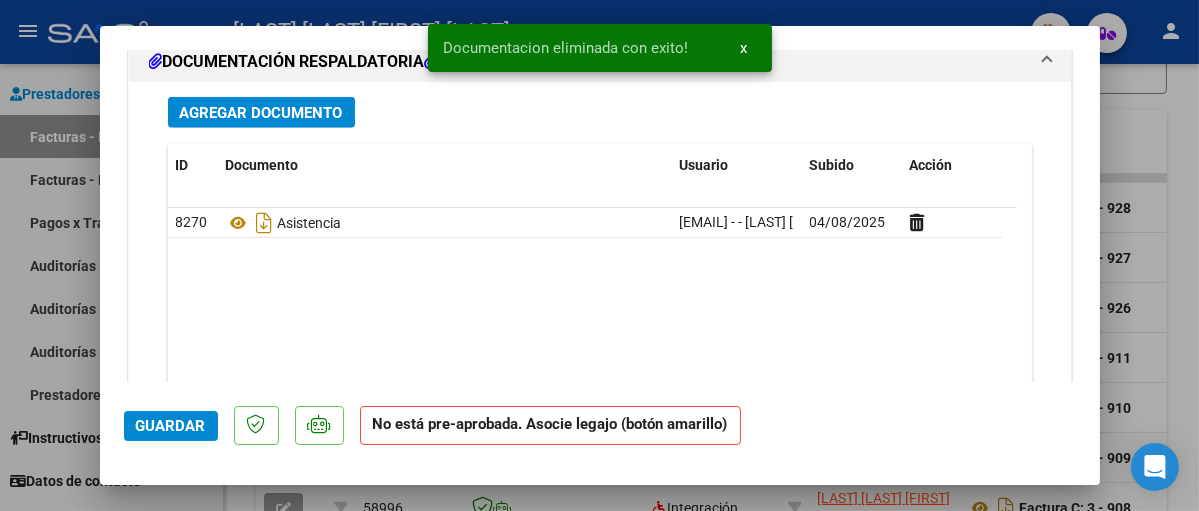 click at bounding box center (599, 255) 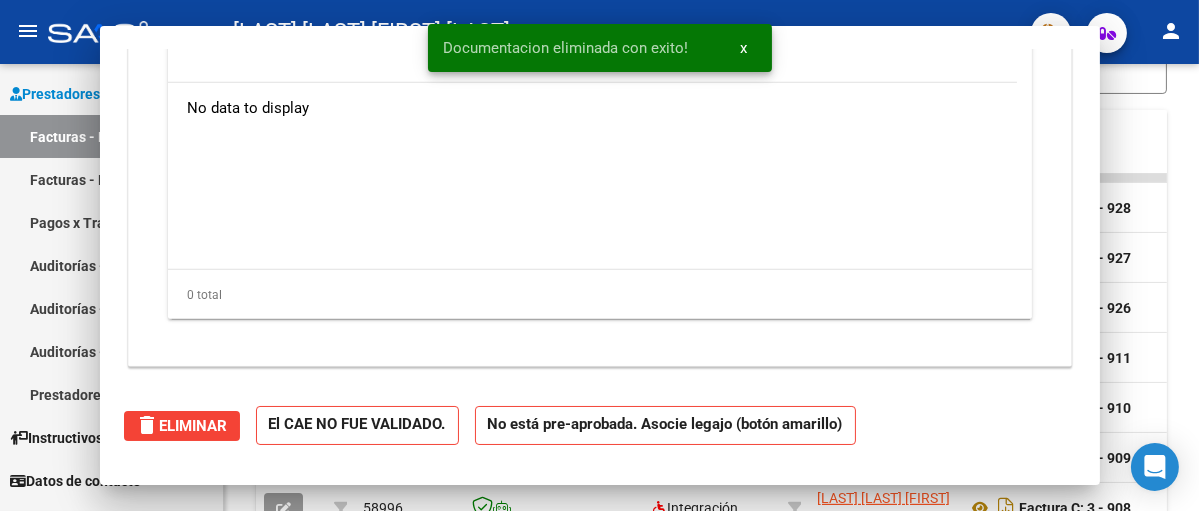 scroll, scrollTop: 1911, scrollLeft: 0, axis: vertical 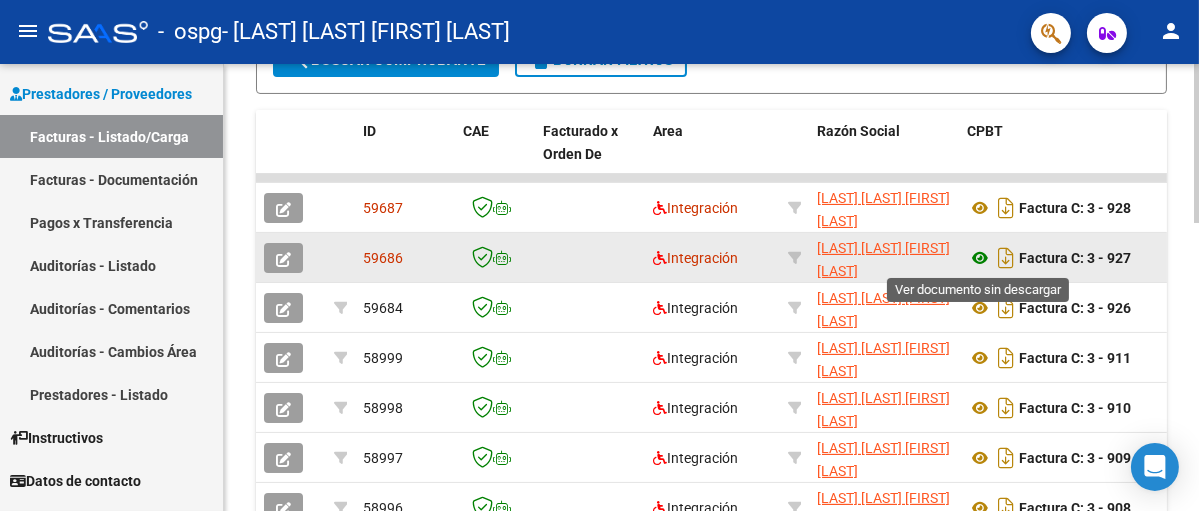 click 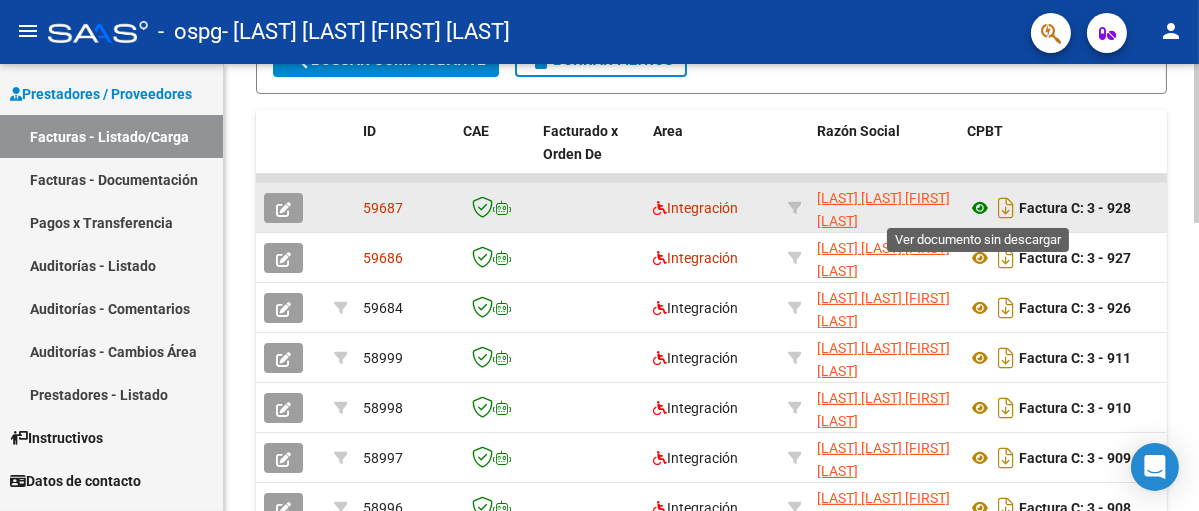 click 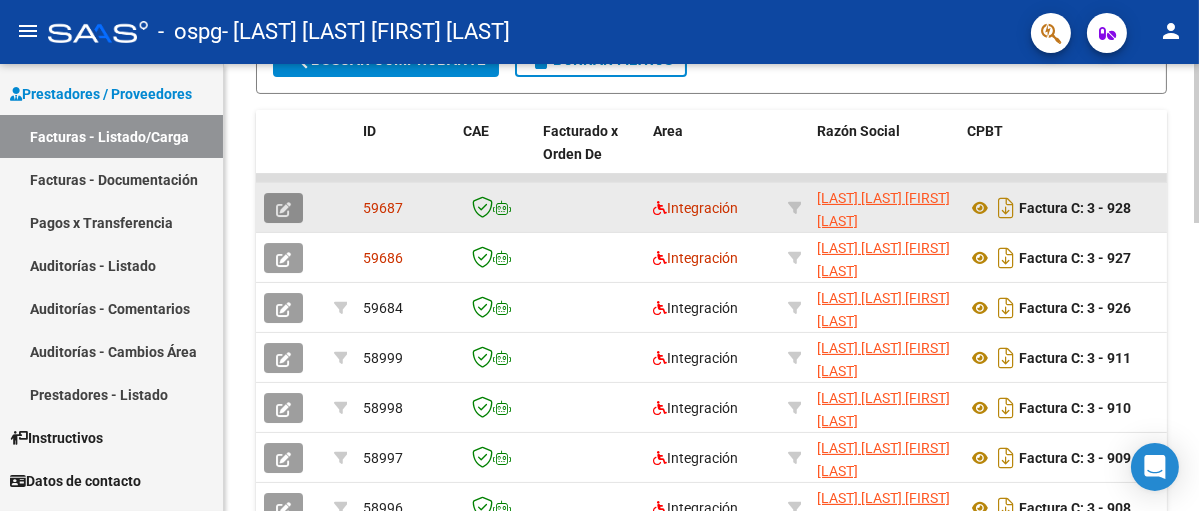 click 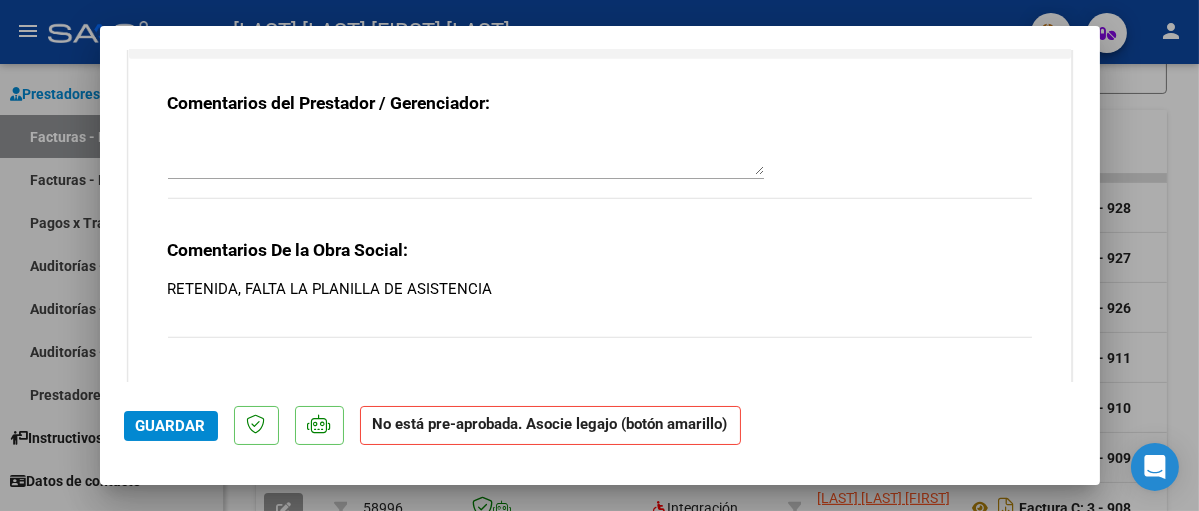 scroll, scrollTop: 2100, scrollLeft: 0, axis: vertical 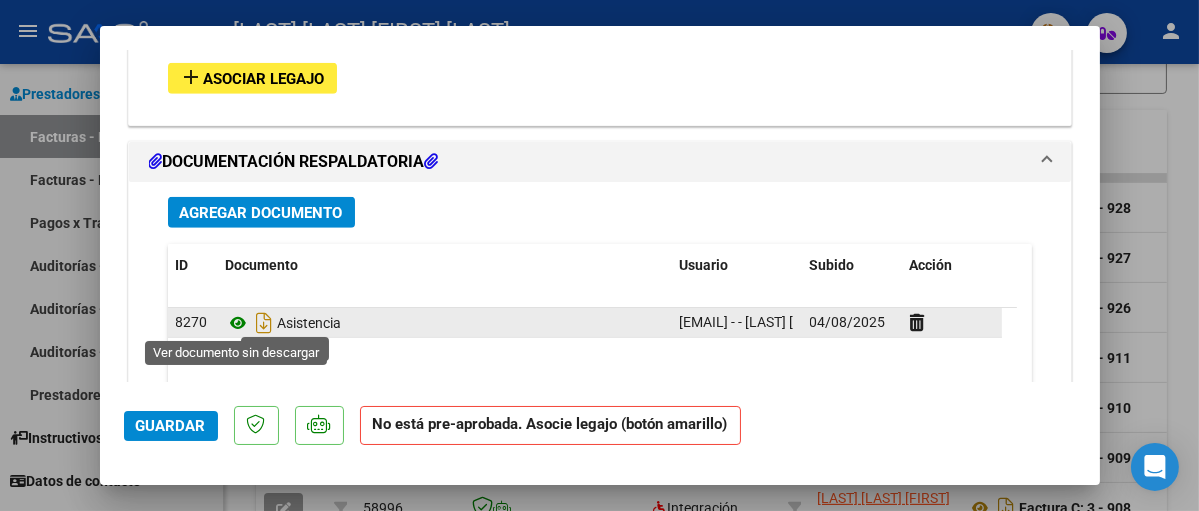 click 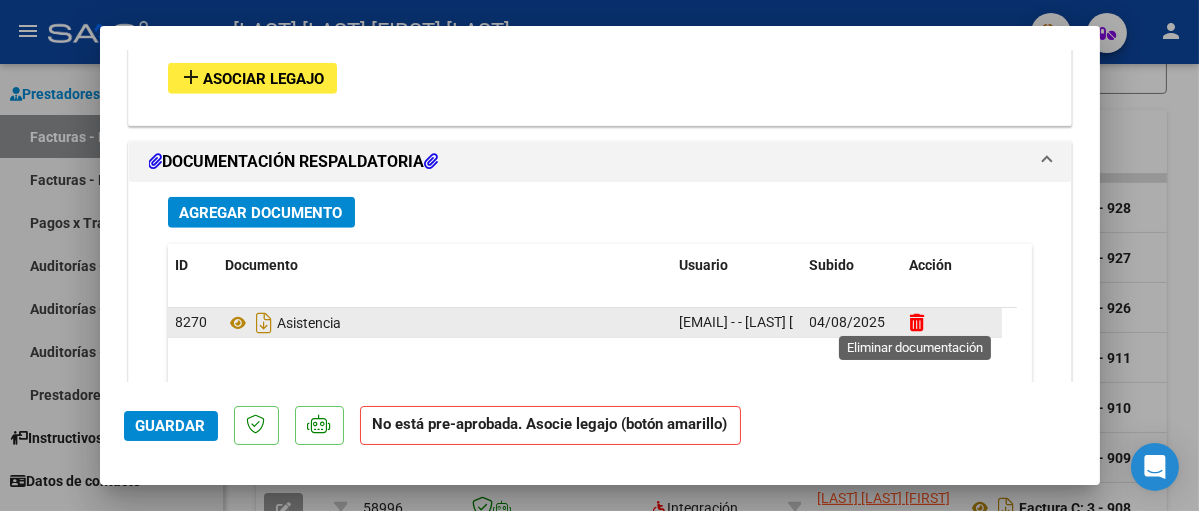 click 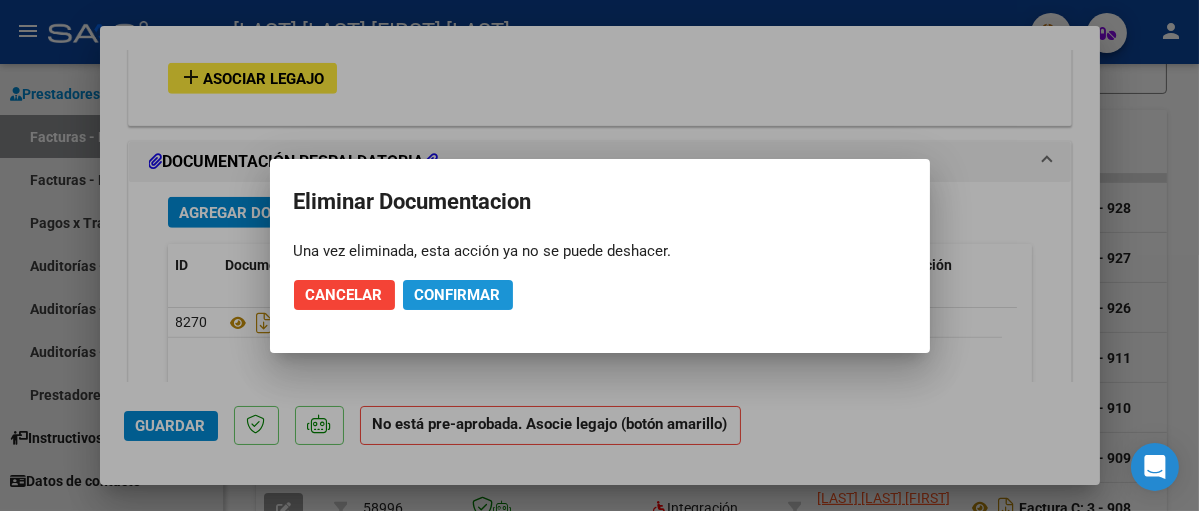 click on "Confirmar" 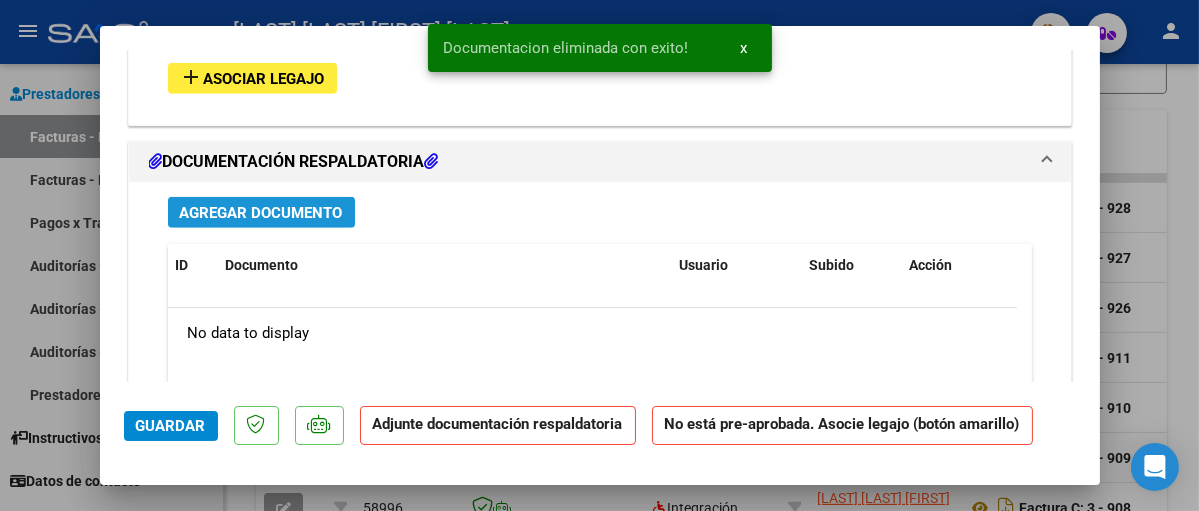 click on "Agregar Documento" at bounding box center [261, 213] 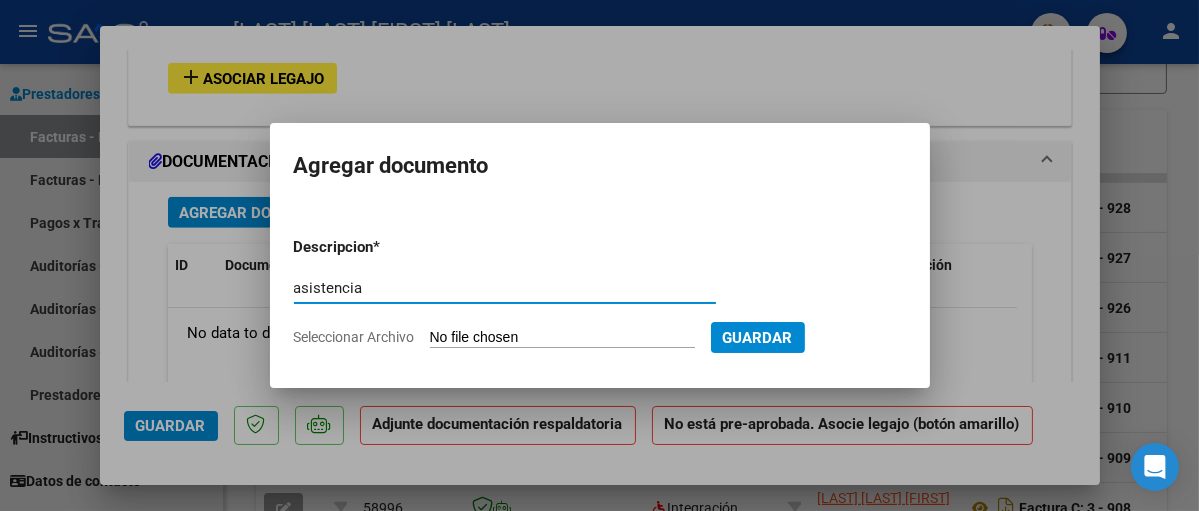 type on "asistencia" 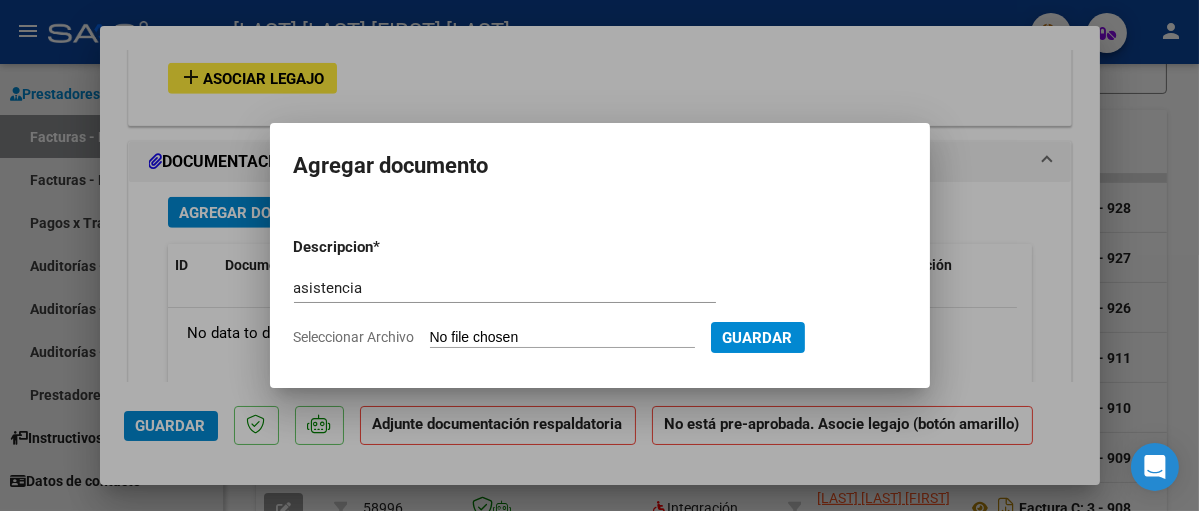 type on "C:\fakepath\Asist luna 7-25.pdf" 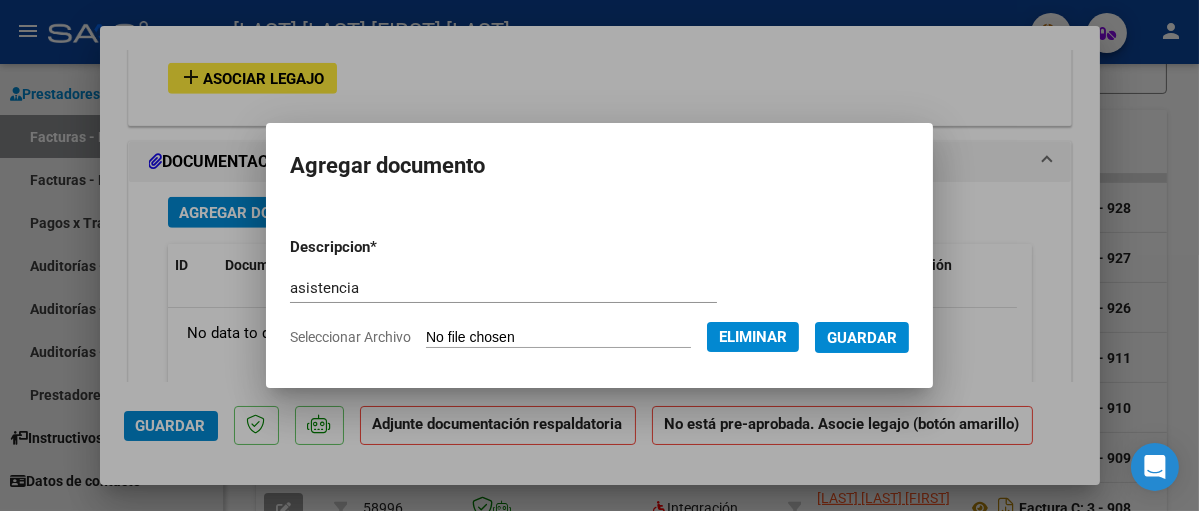 click on "Guardar" at bounding box center (862, 338) 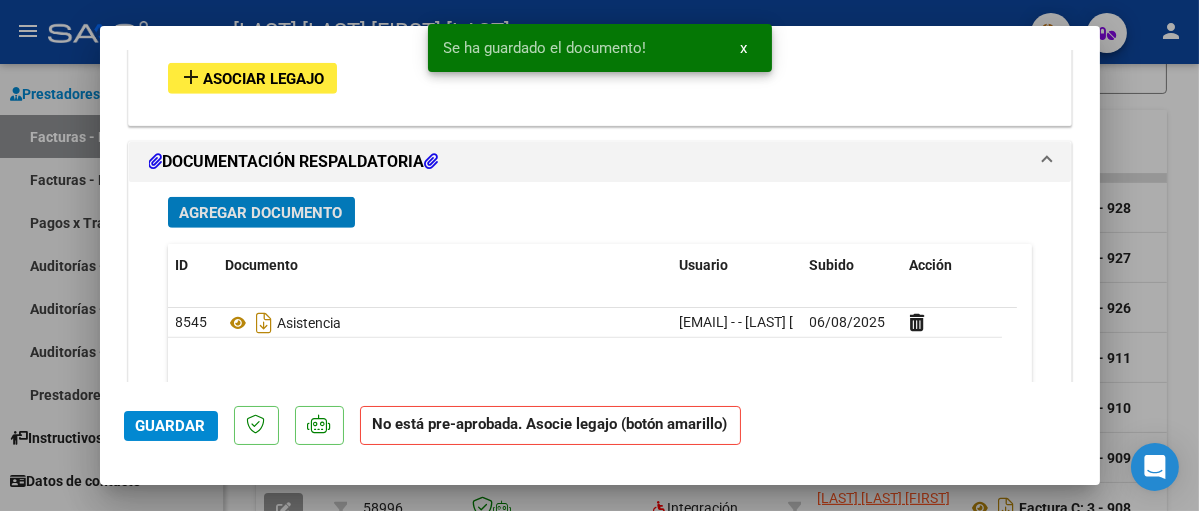click on "x" at bounding box center [744, 48] 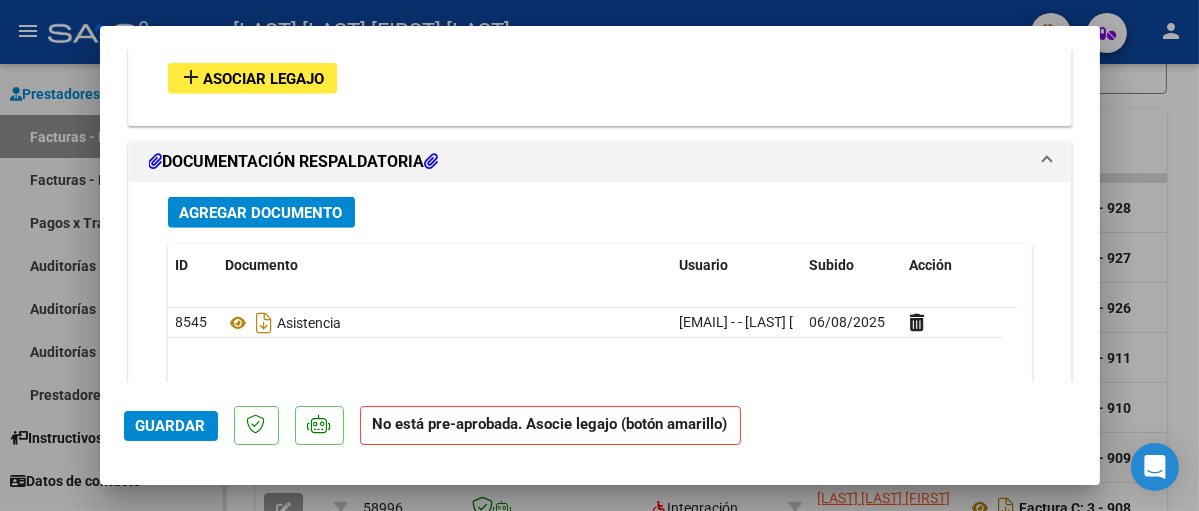 click at bounding box center [599, 255] 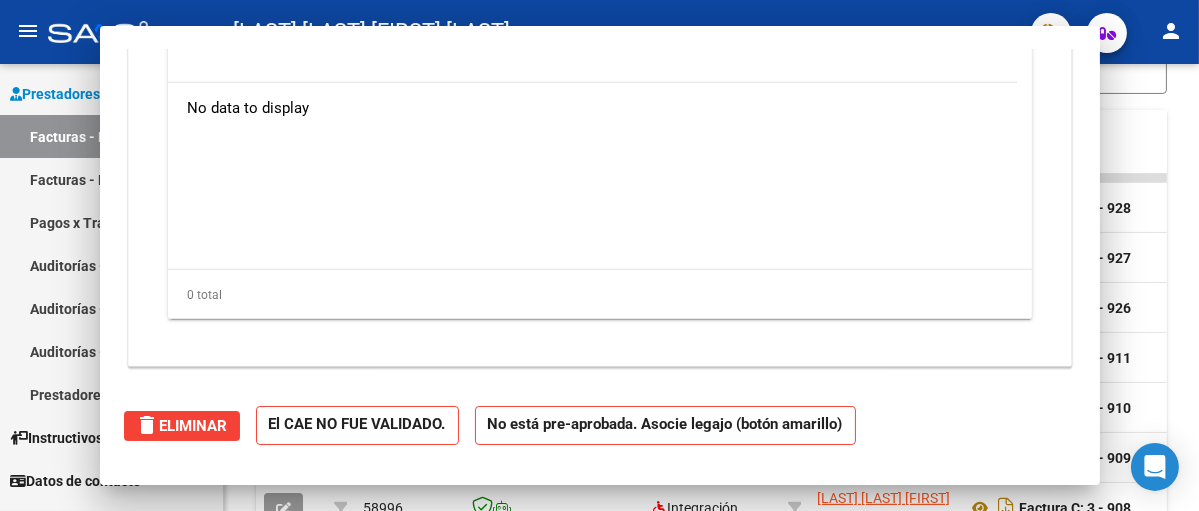 scroll, scrollTop: 0, scrollLeft: 0, axis: both 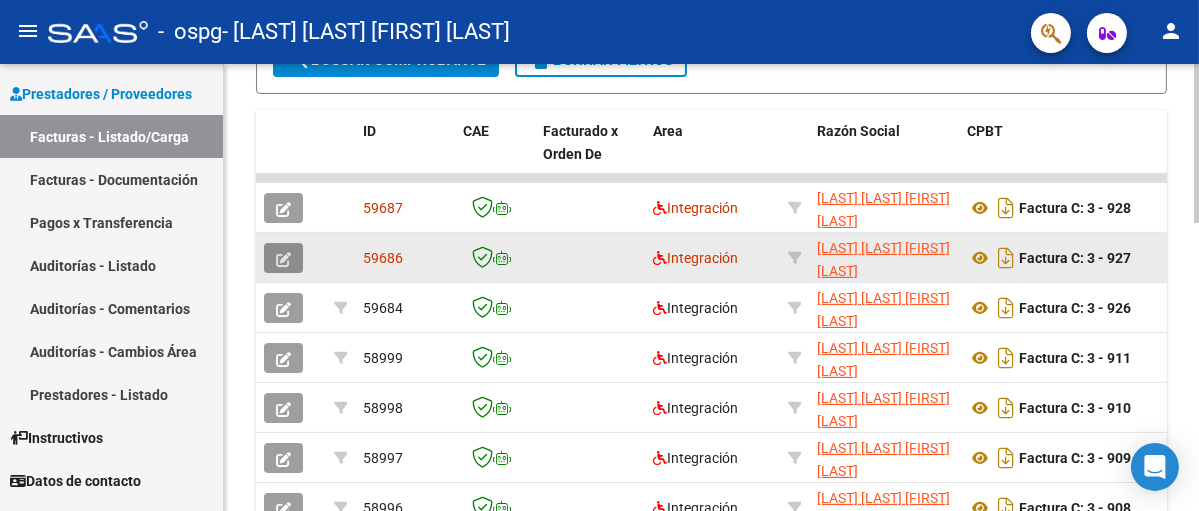 click 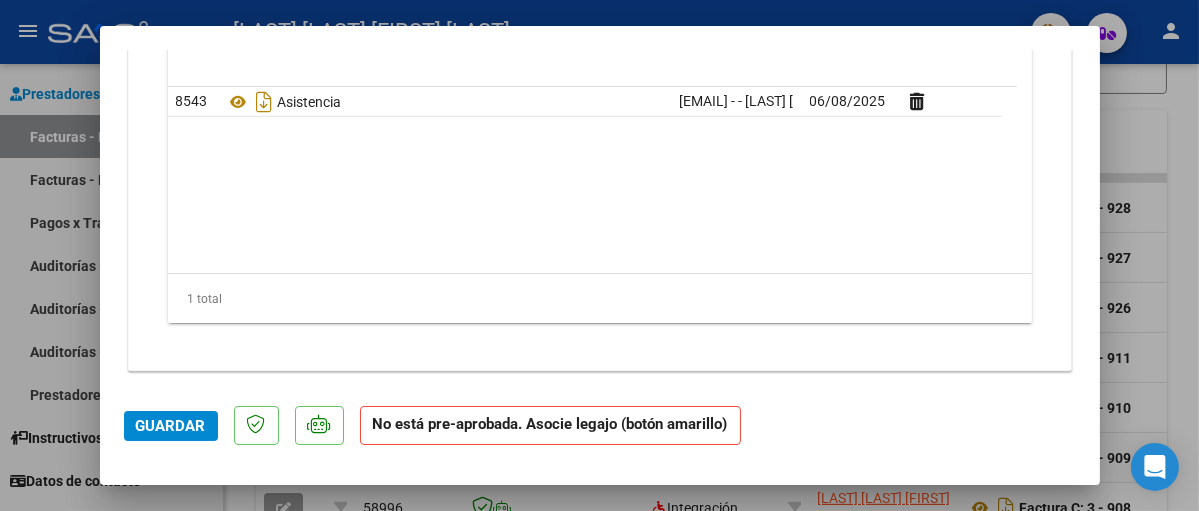 scroll, scrollTop: 2121, scrollLeft: 0, axis: vertical 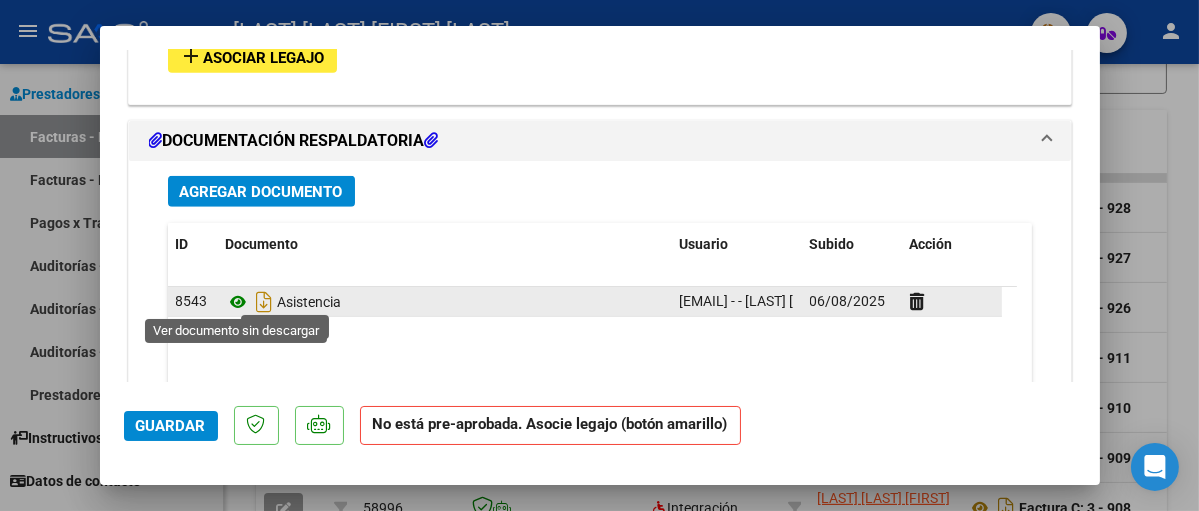 click 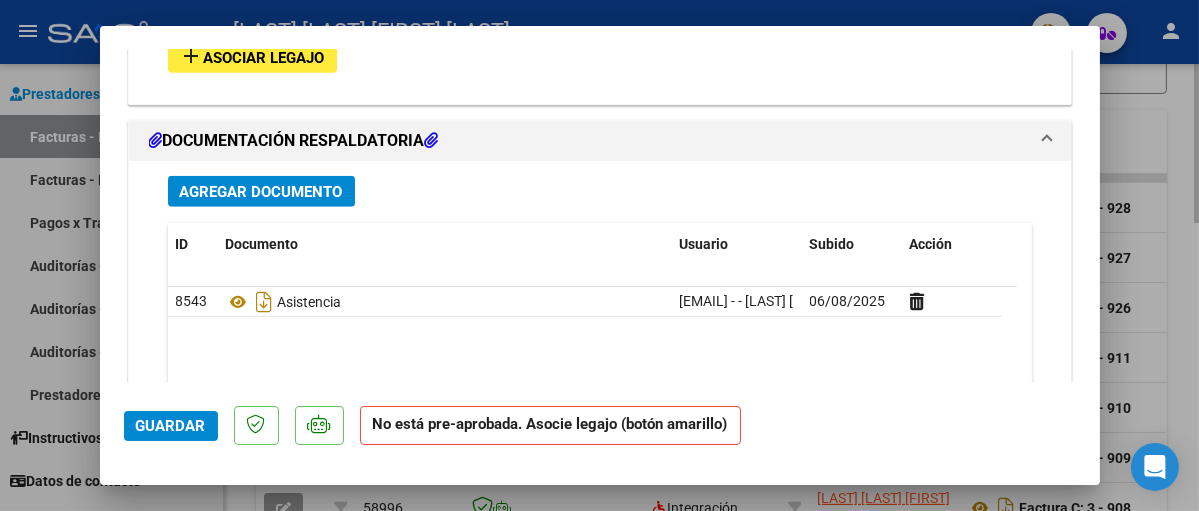 click at bounding box center (599, 255) 